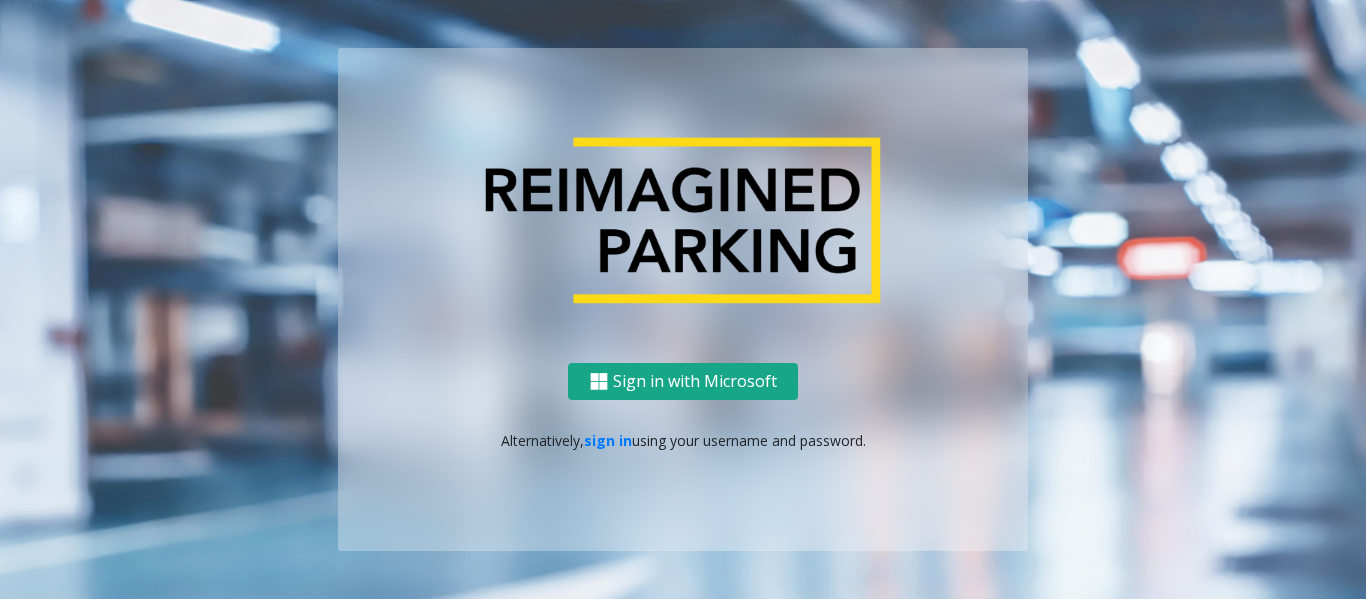 scroll, scrollTop: 0, scrollLeft: 0, axis: both 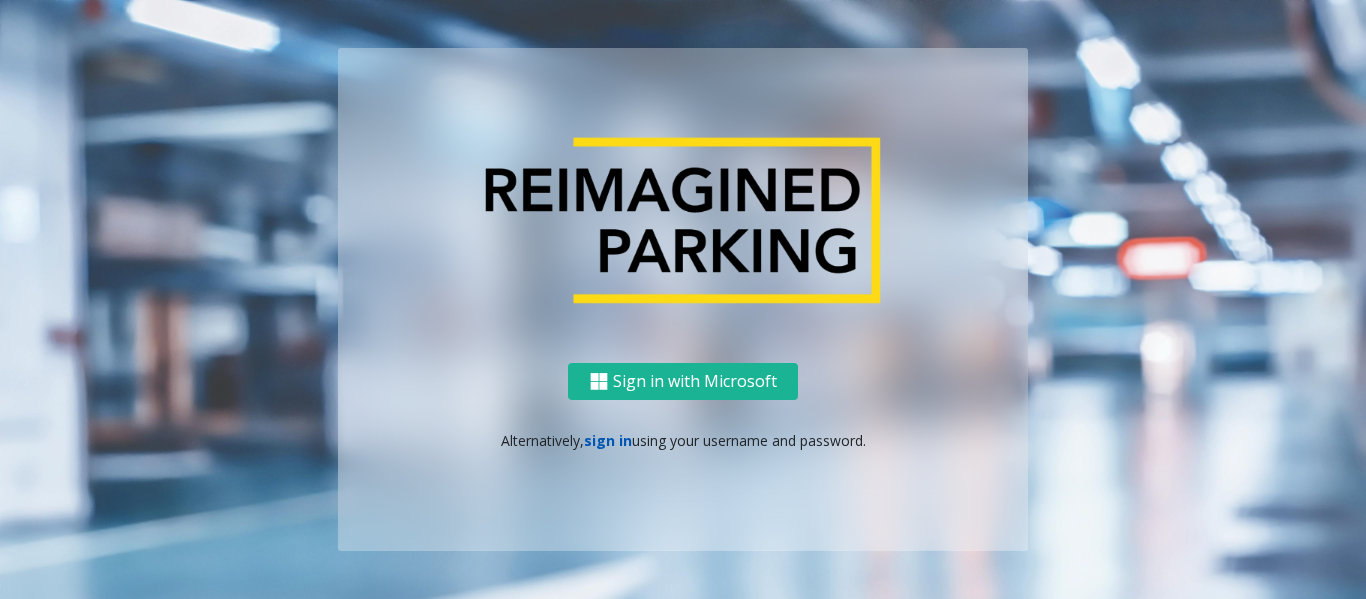 click on "sign in" 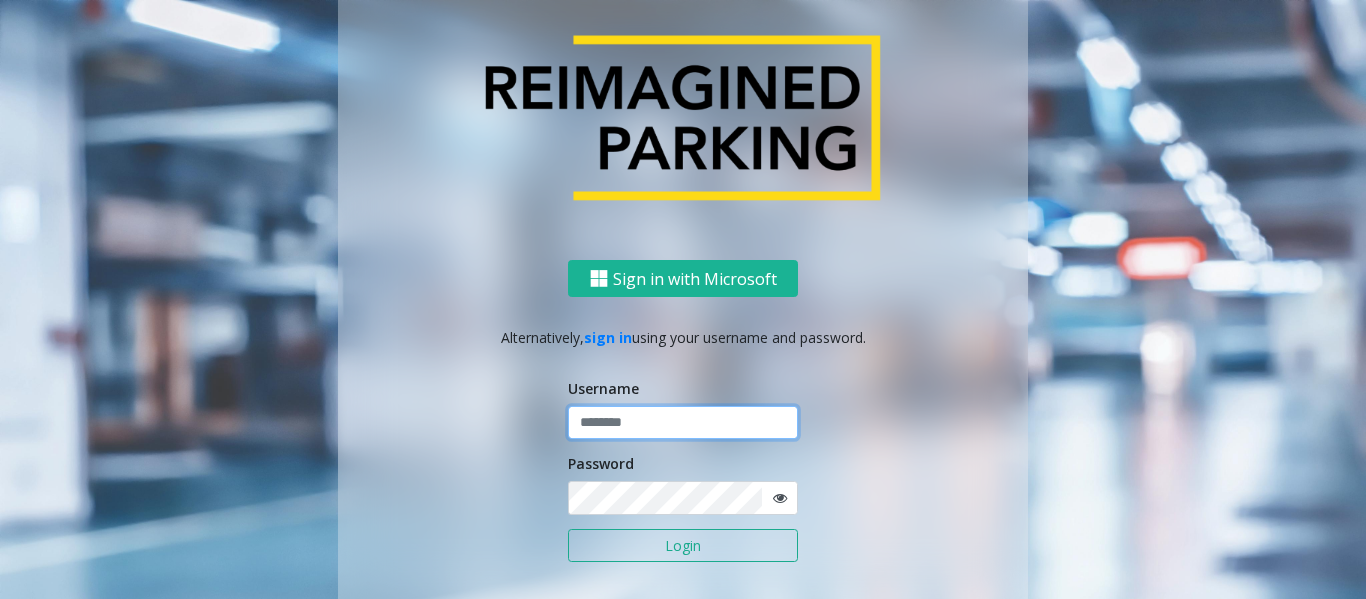 click 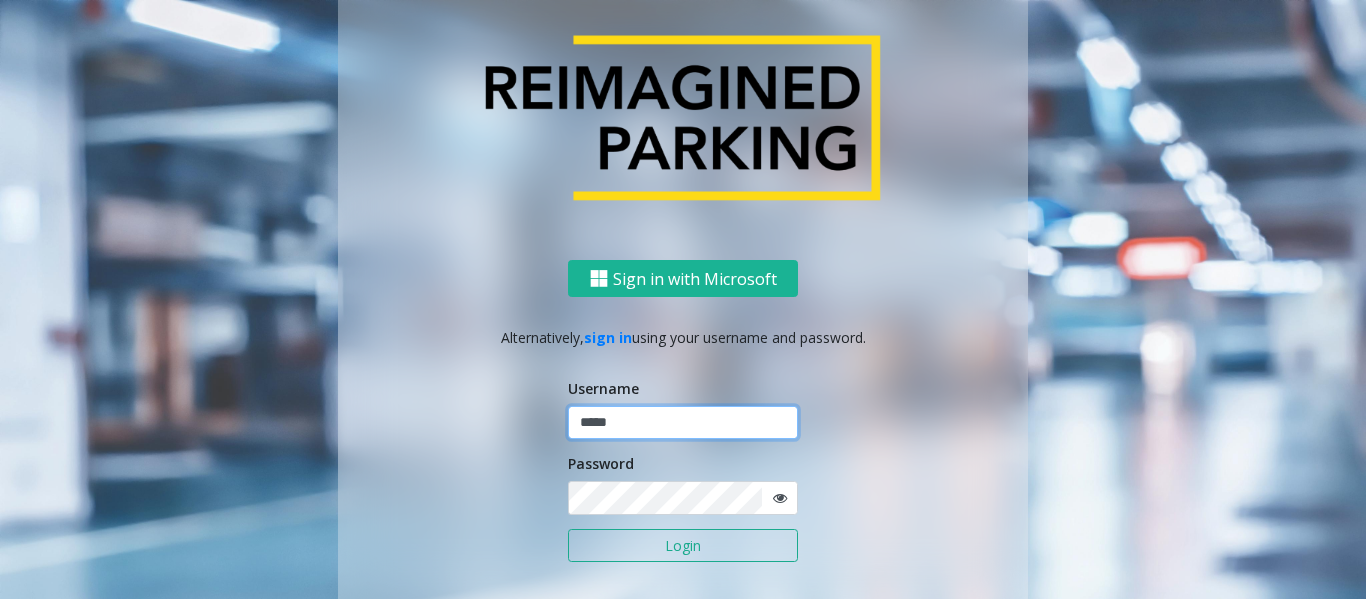 type on "*****" 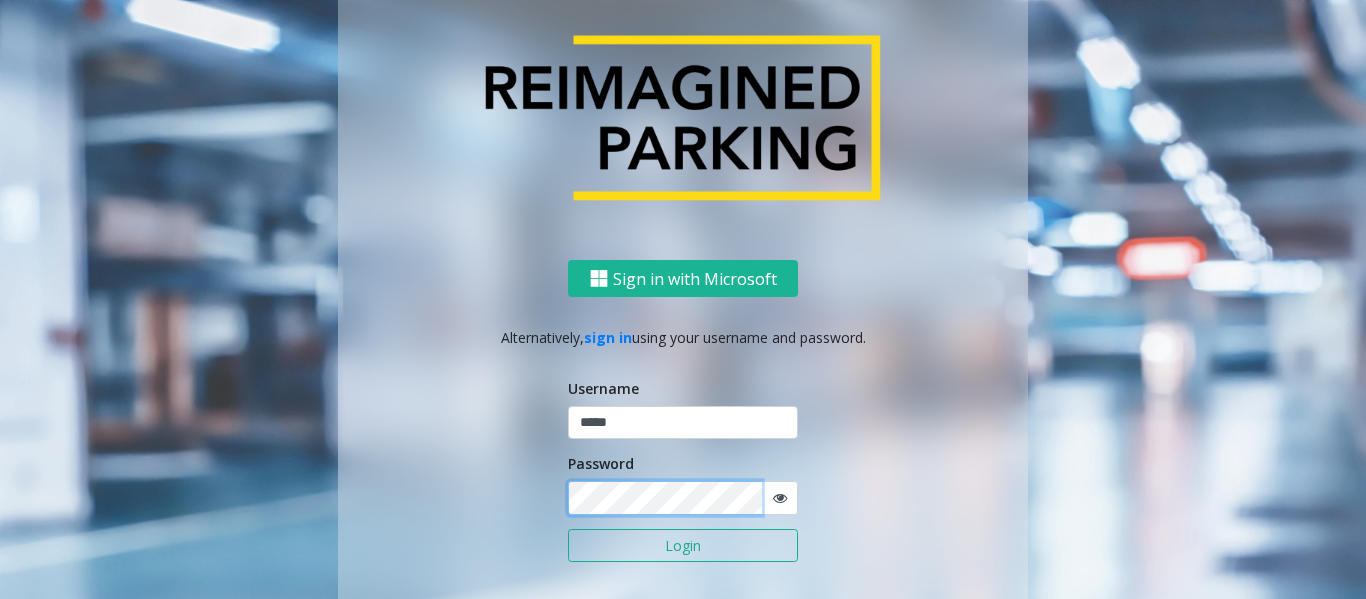 click on "Login" 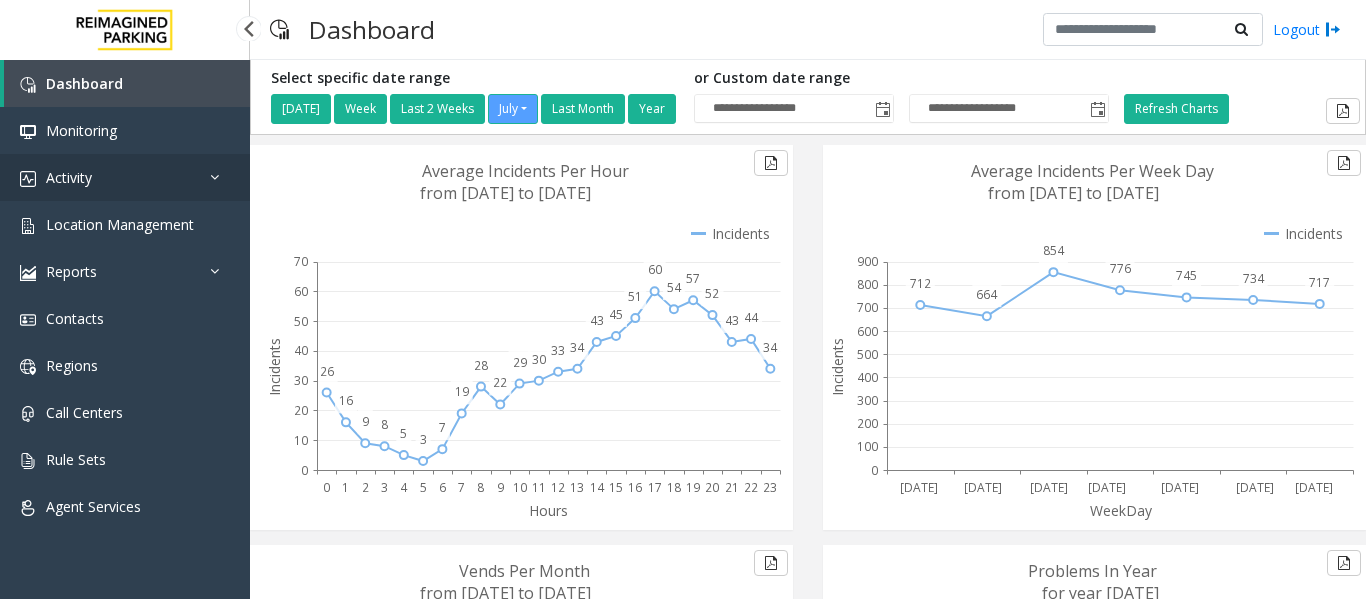 click on "Activity" at bounding box center [125, 177] 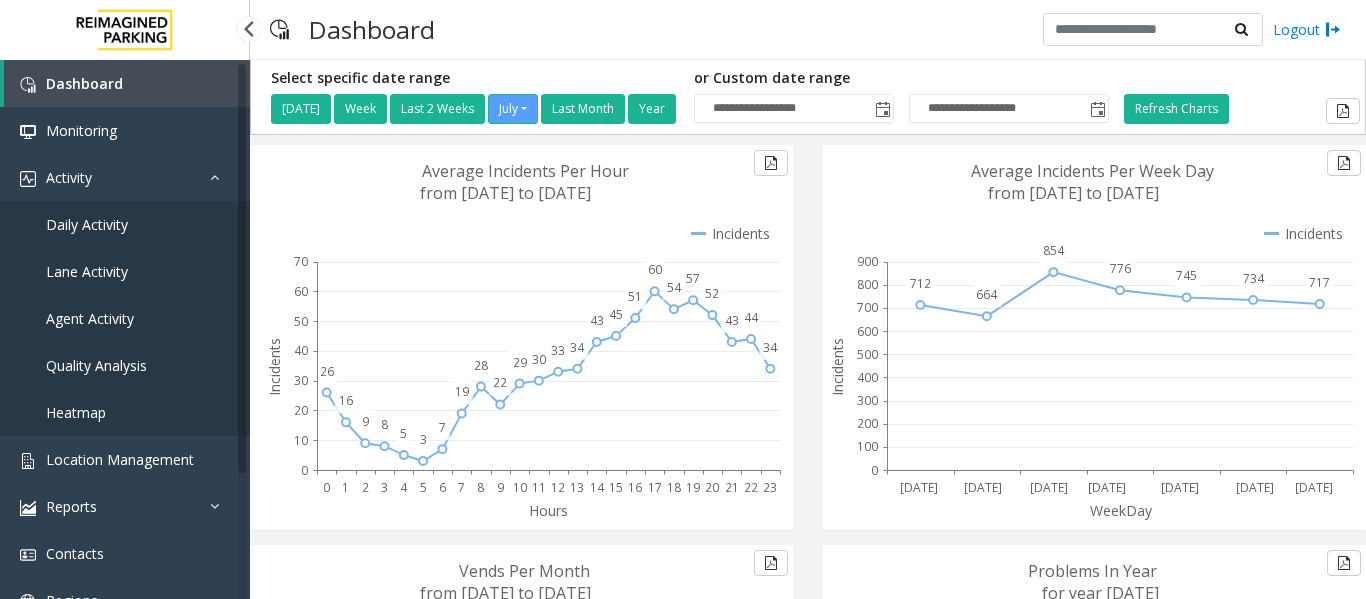 click on "Daily Activity" at bounding box center [87, 224] 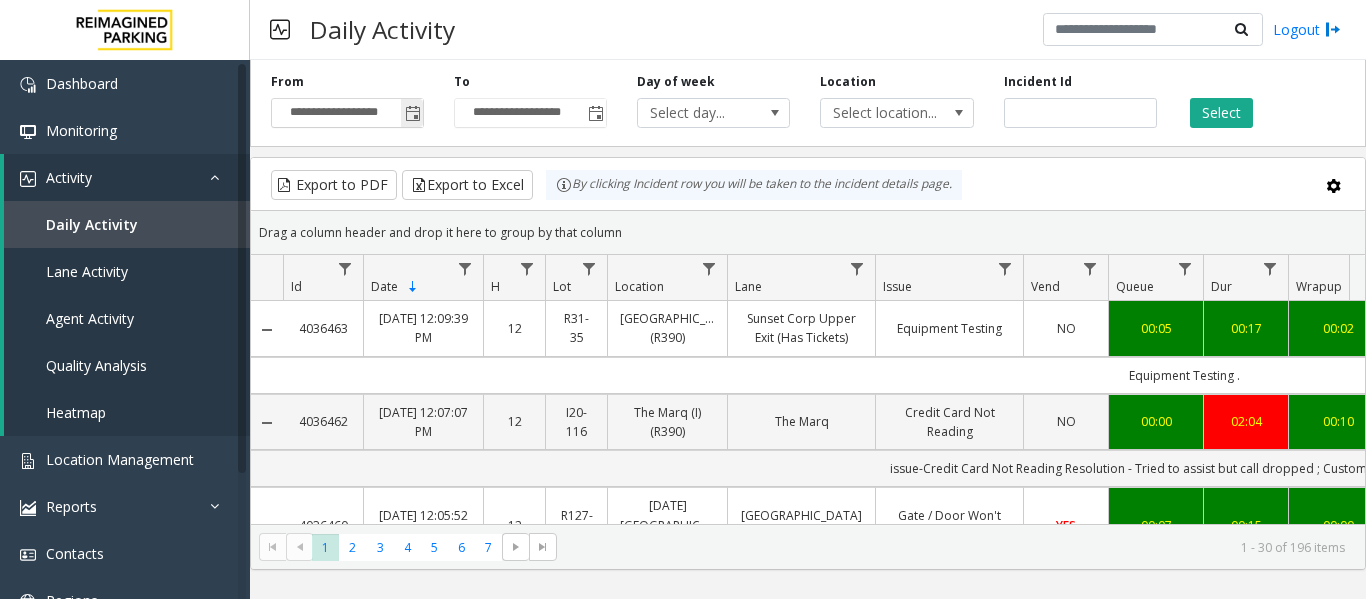 click 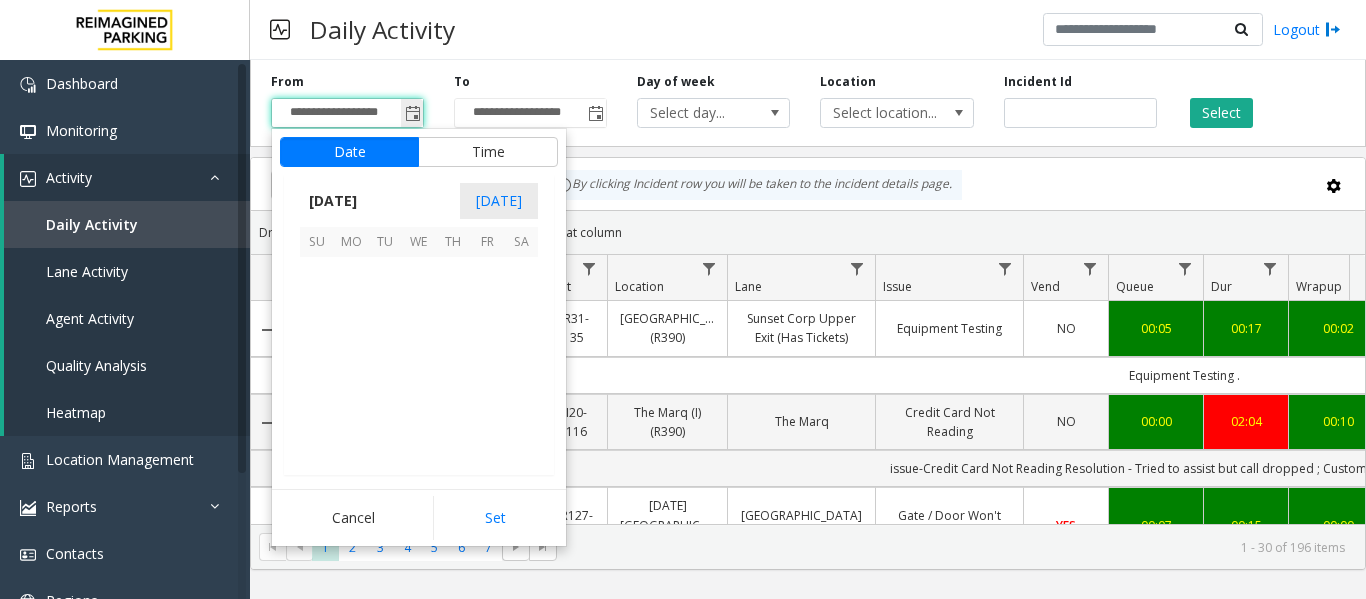 scroll, scrollTop: 358428, scrollLeft: 0, axis: vertical 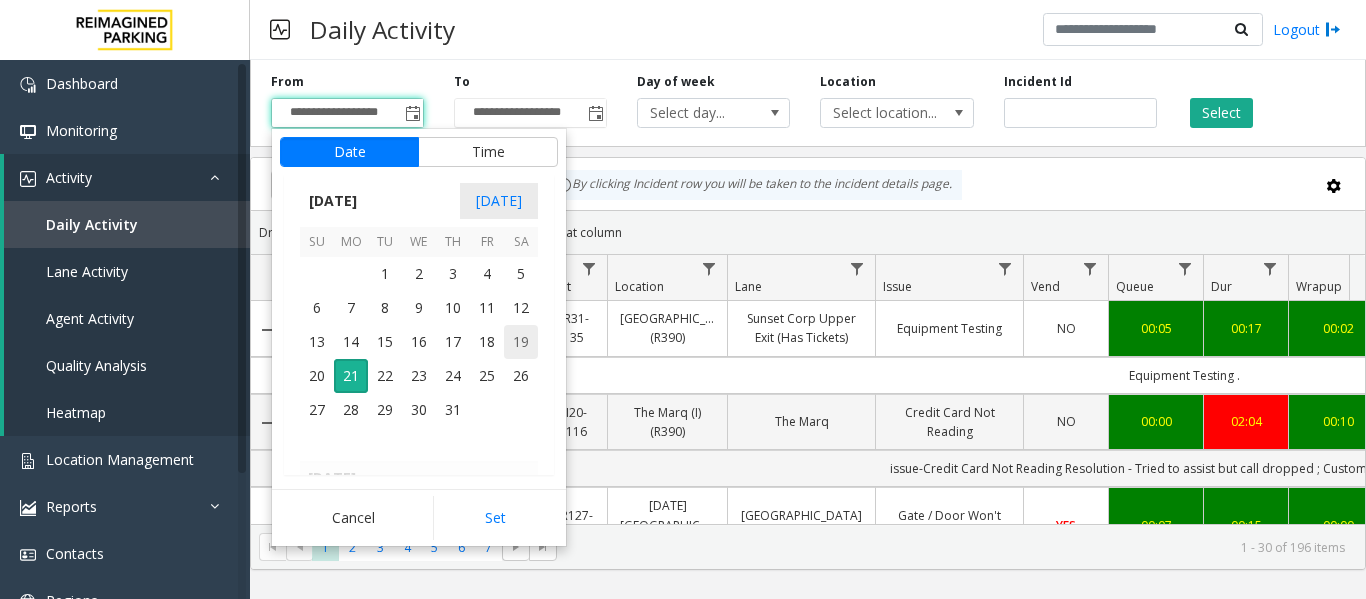 click on "19" at bounding box center (521, 342) 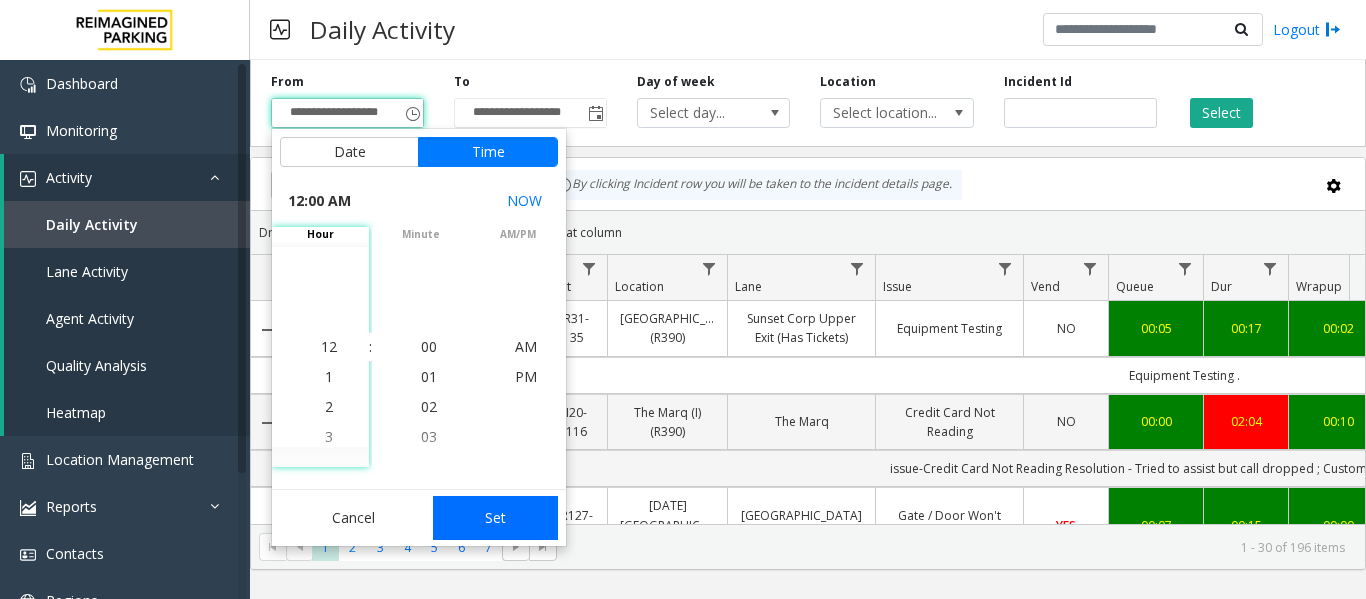 click on "Set" 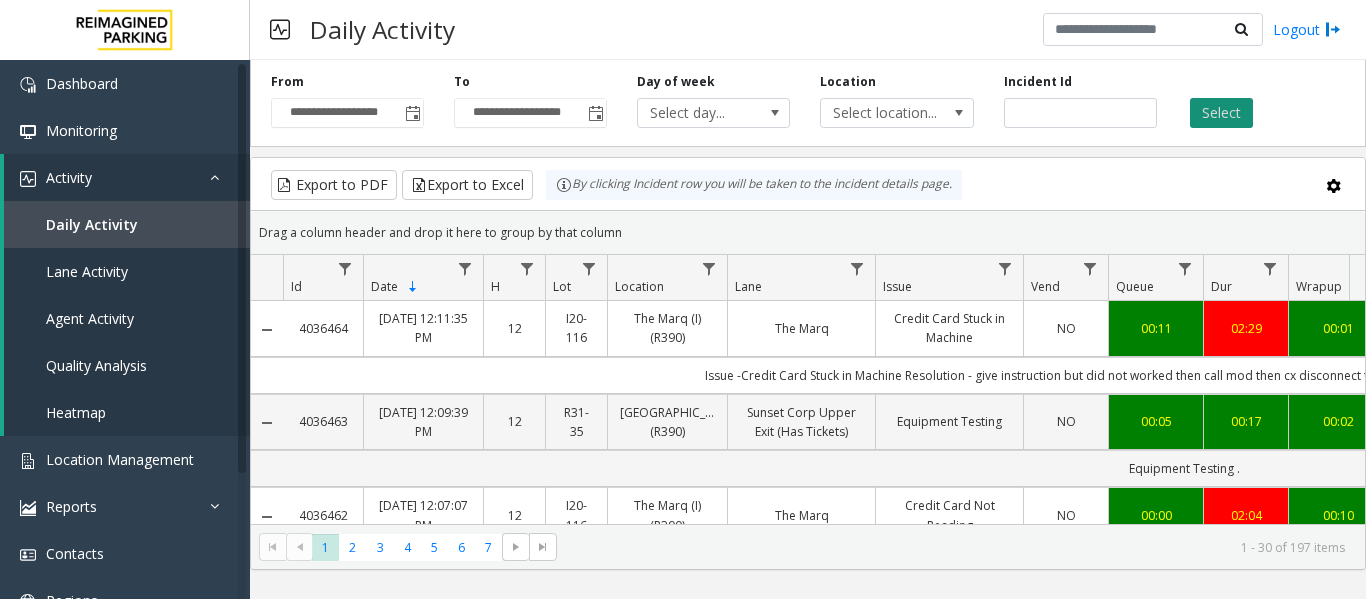 click on "Select" 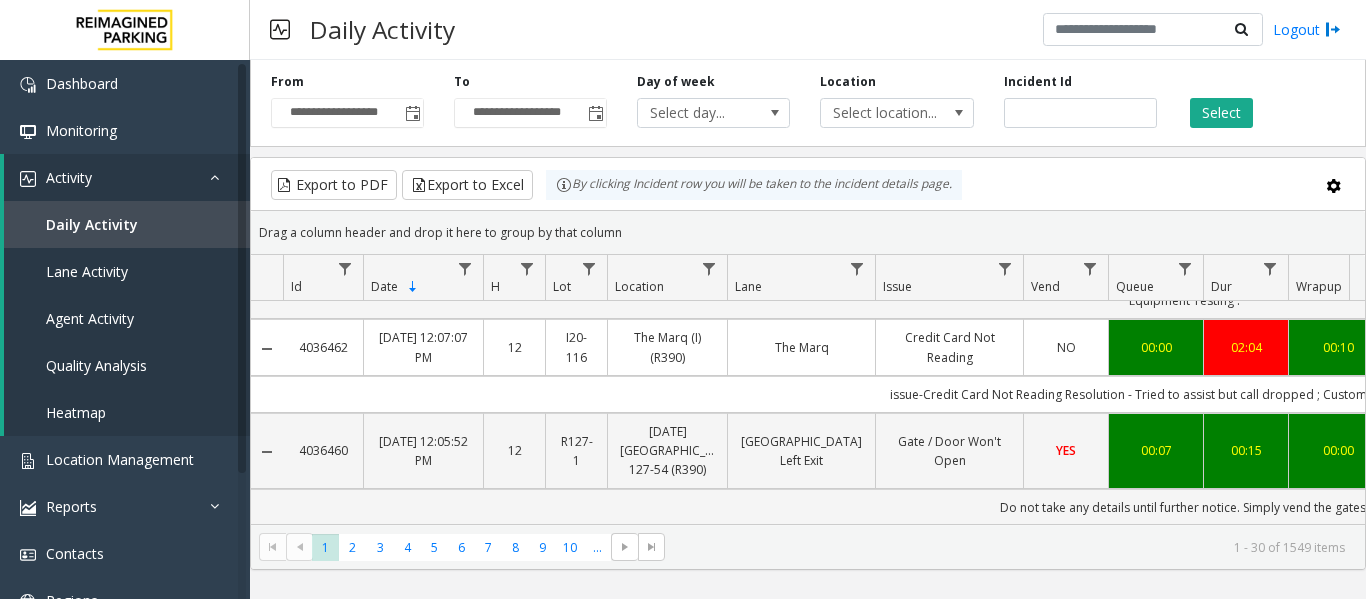 scroll, scrollTop: 200, scrollLeft: 0, axis: vertical 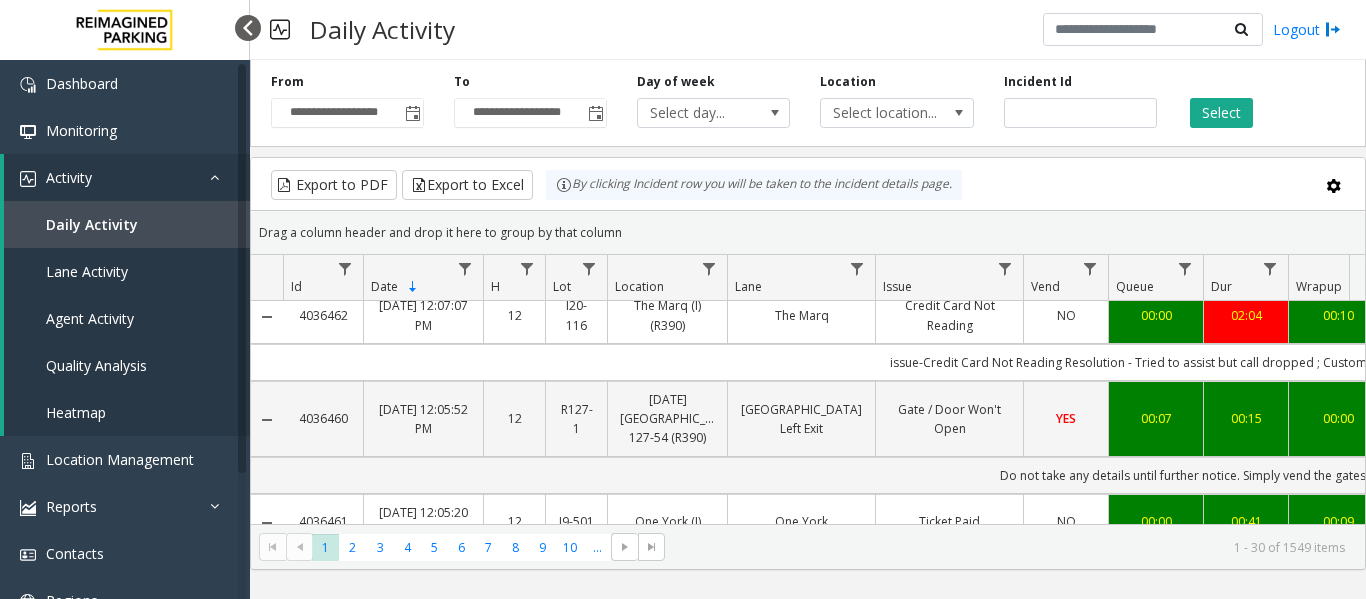 click at bounding box center (248, 28) 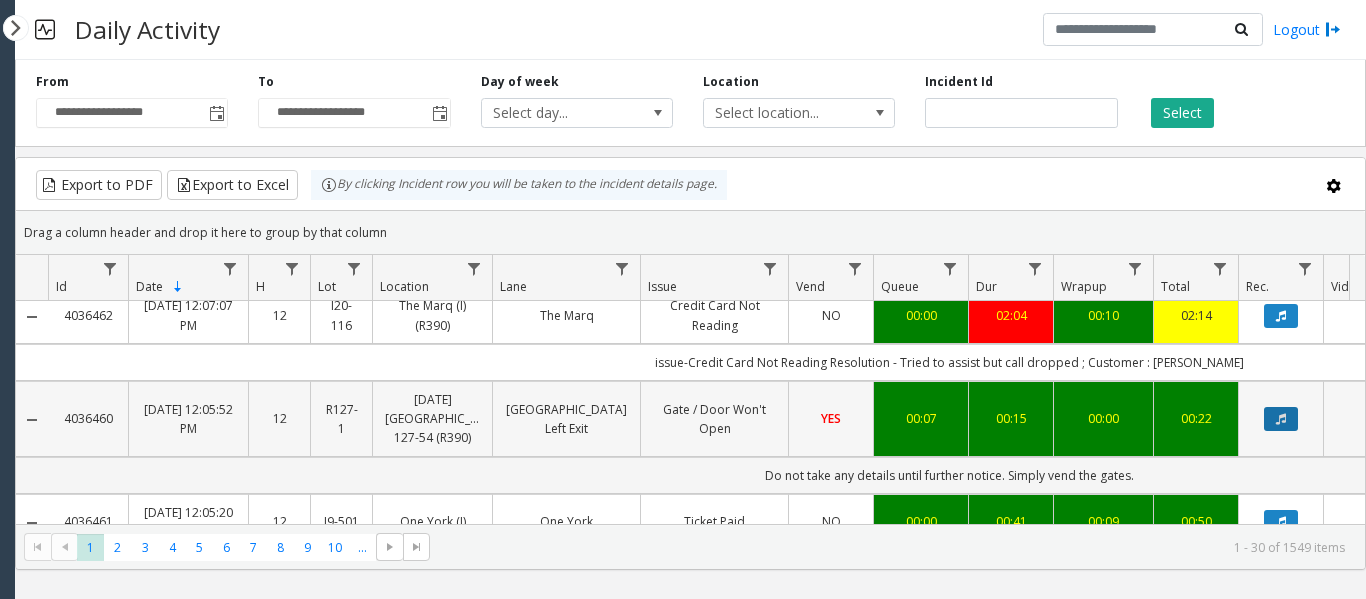 click 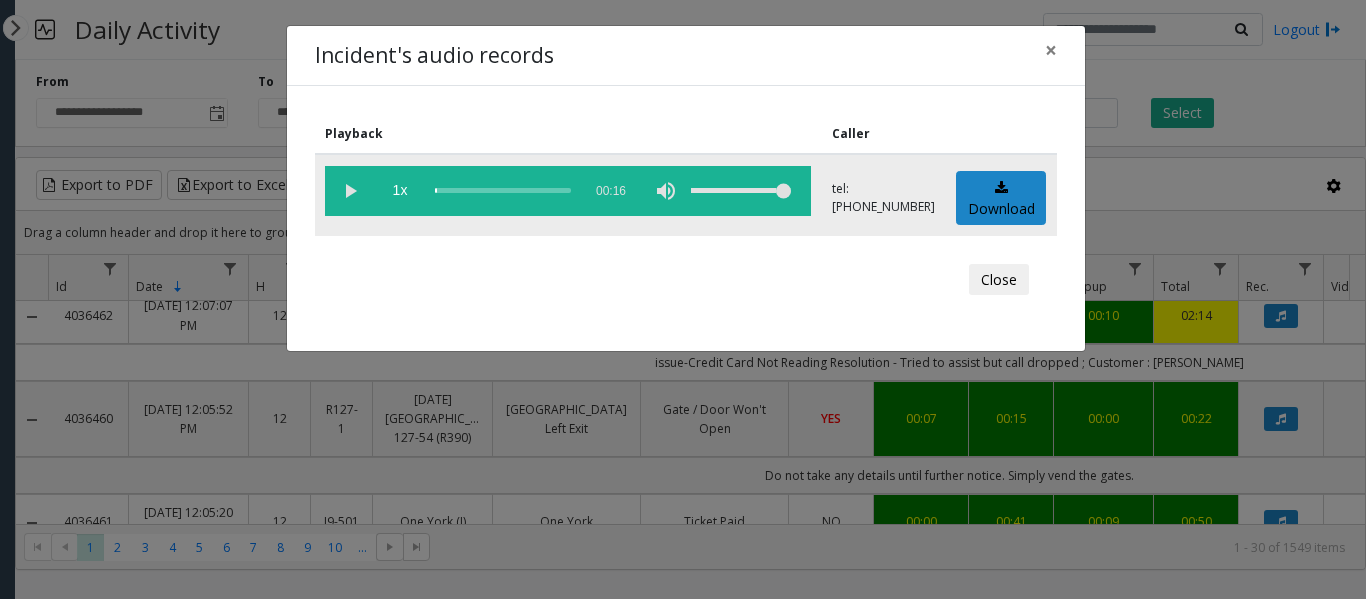 click 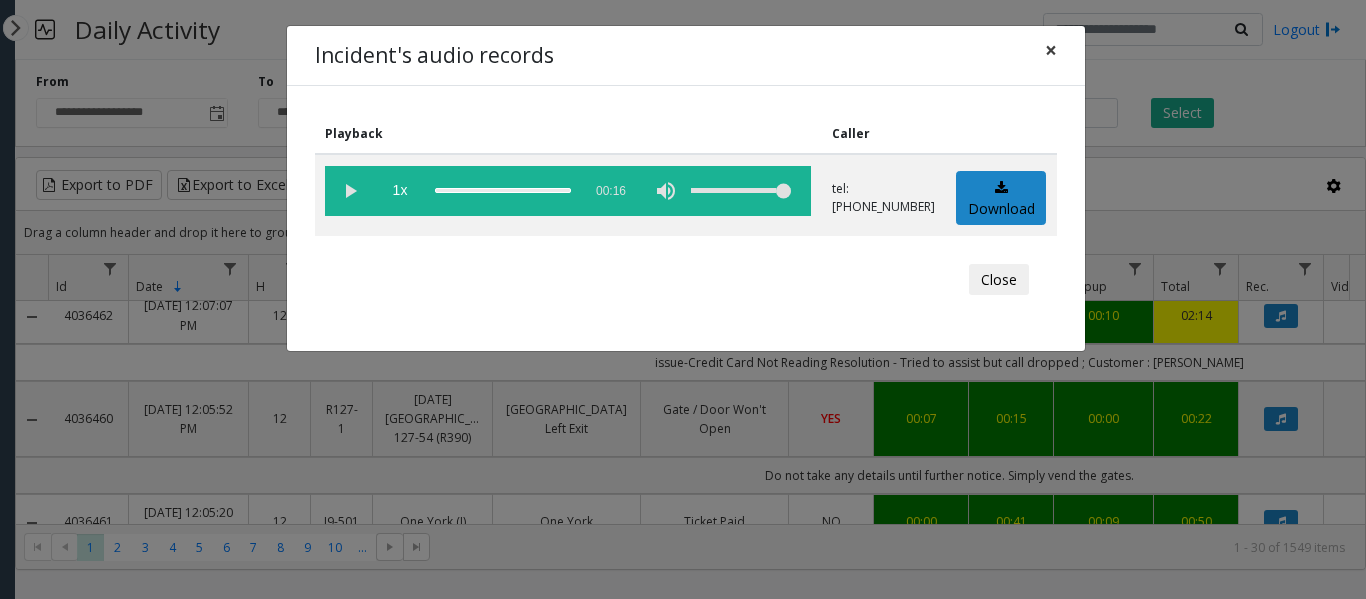 click on "×" 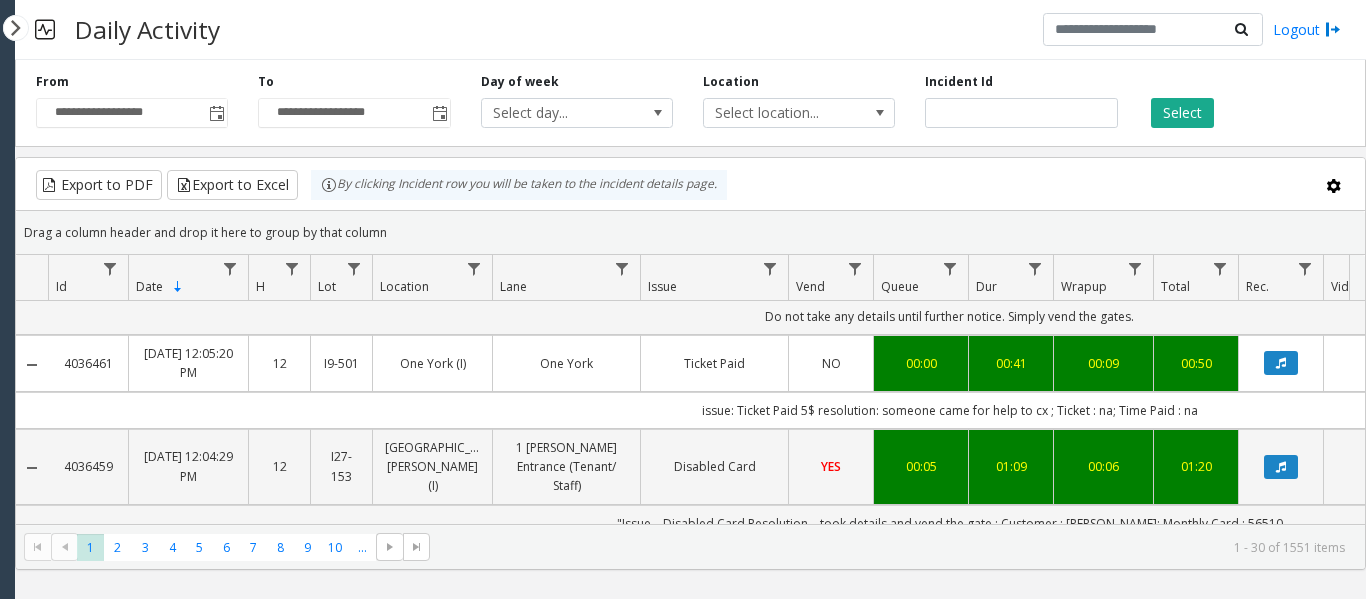 scroll, scrollTop: 600, scrollLeft: 0, axis: vertical 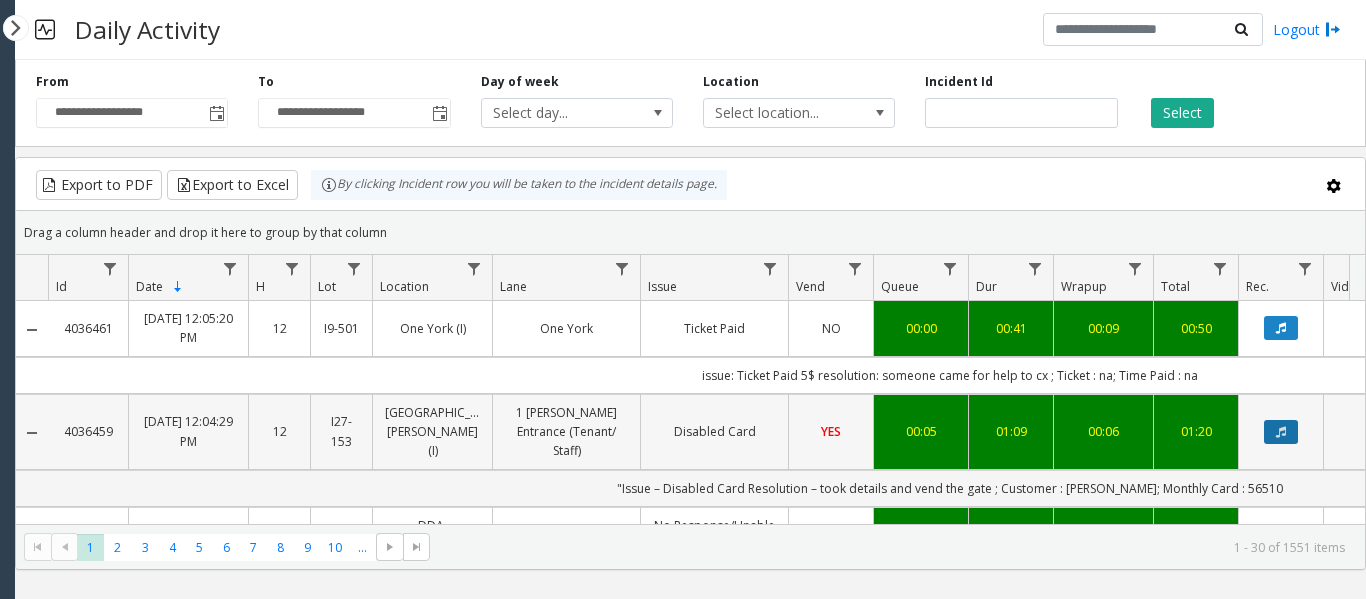 click 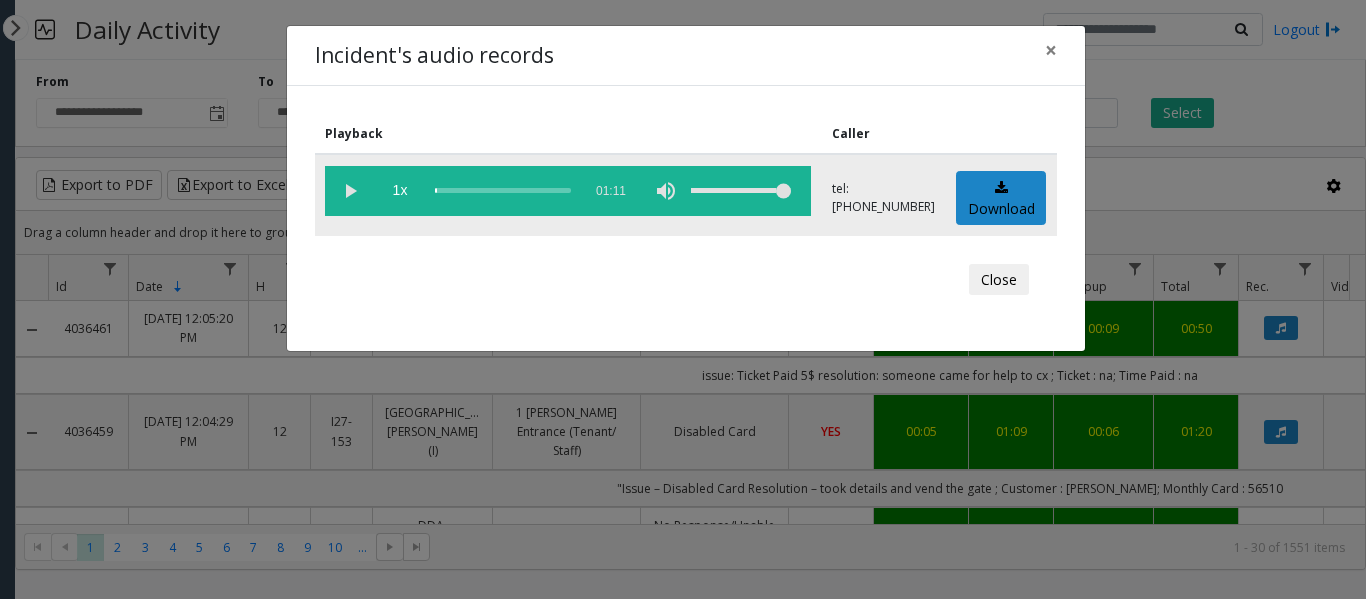 click 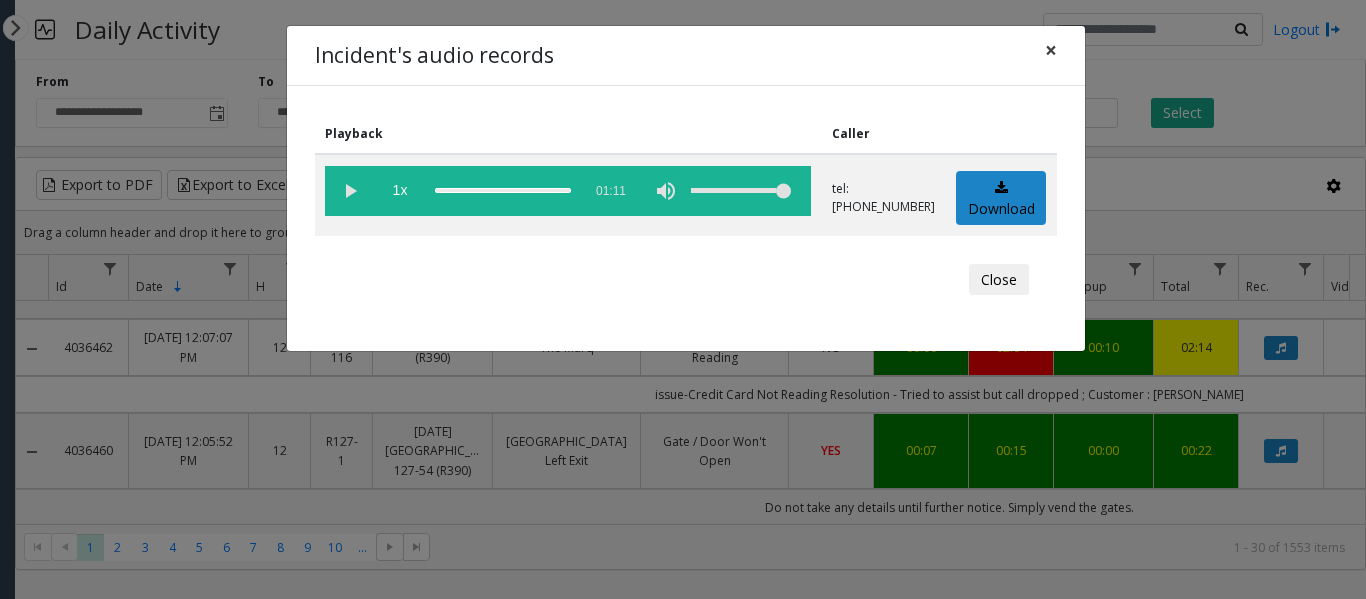 click on "×" 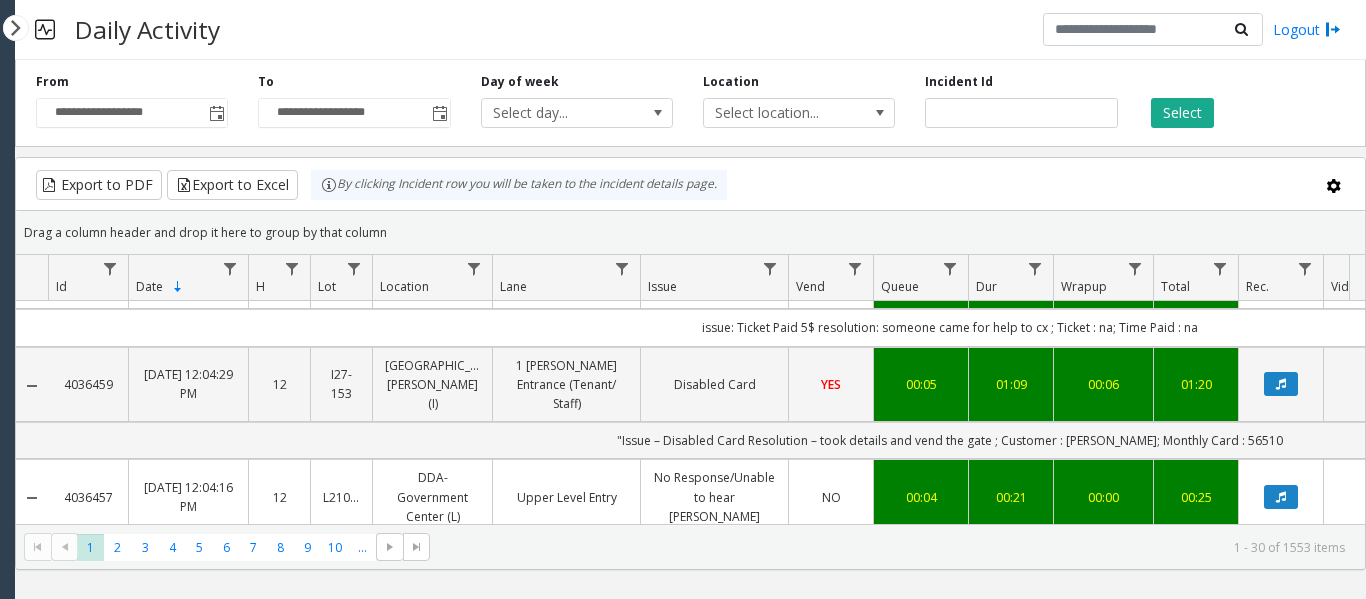 scroll, scrollTop: 900, scrollLeft: 0, axis: vertical 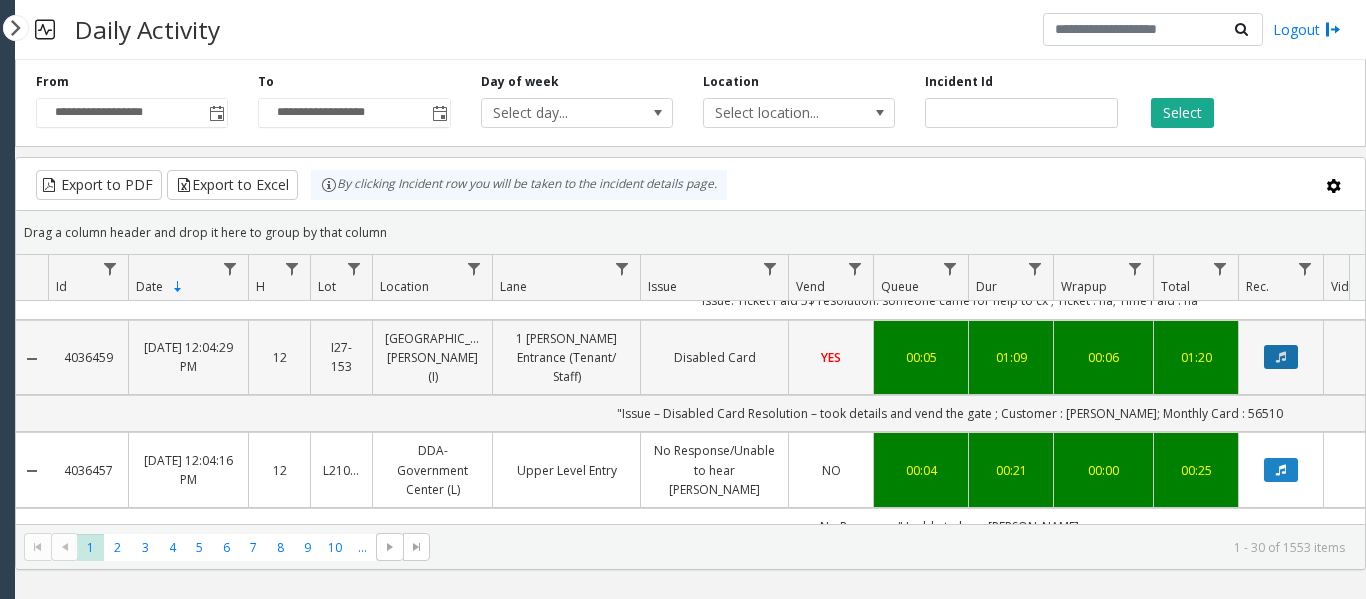 click 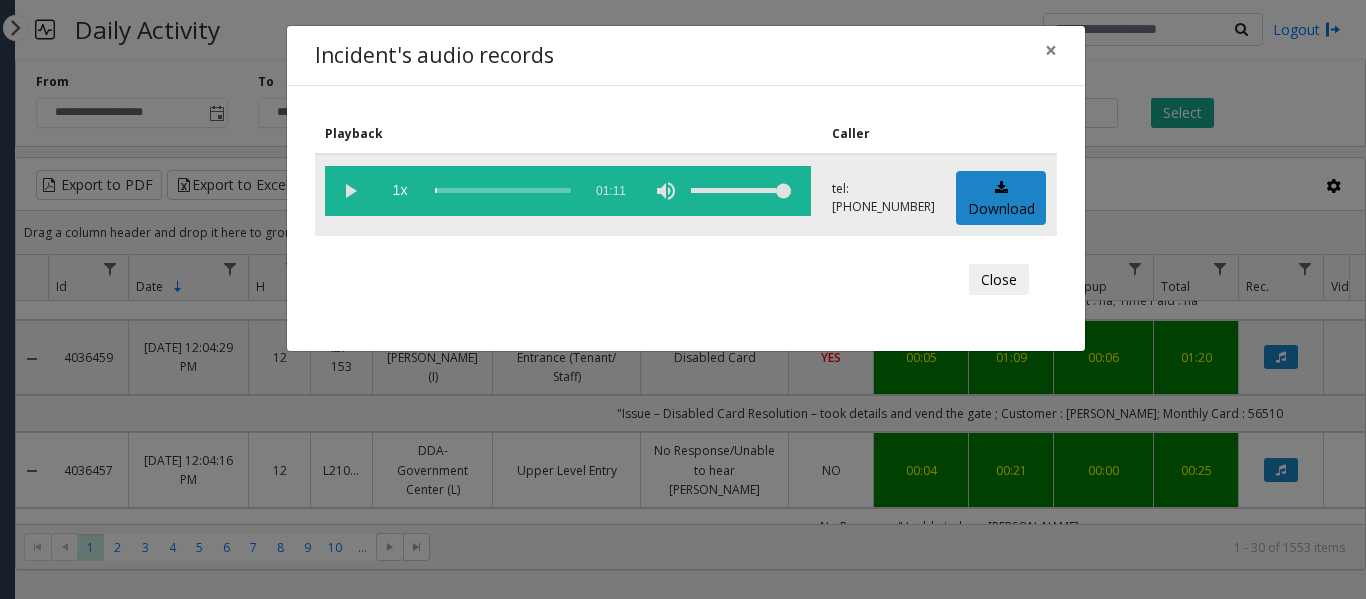 click 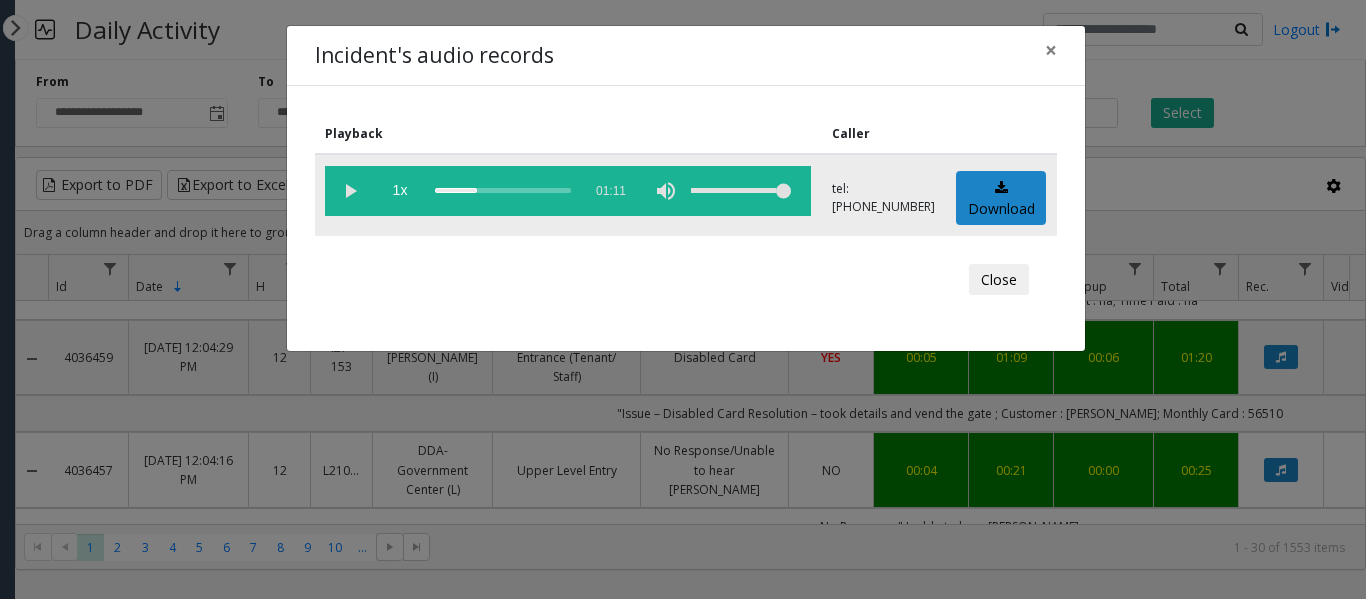 click 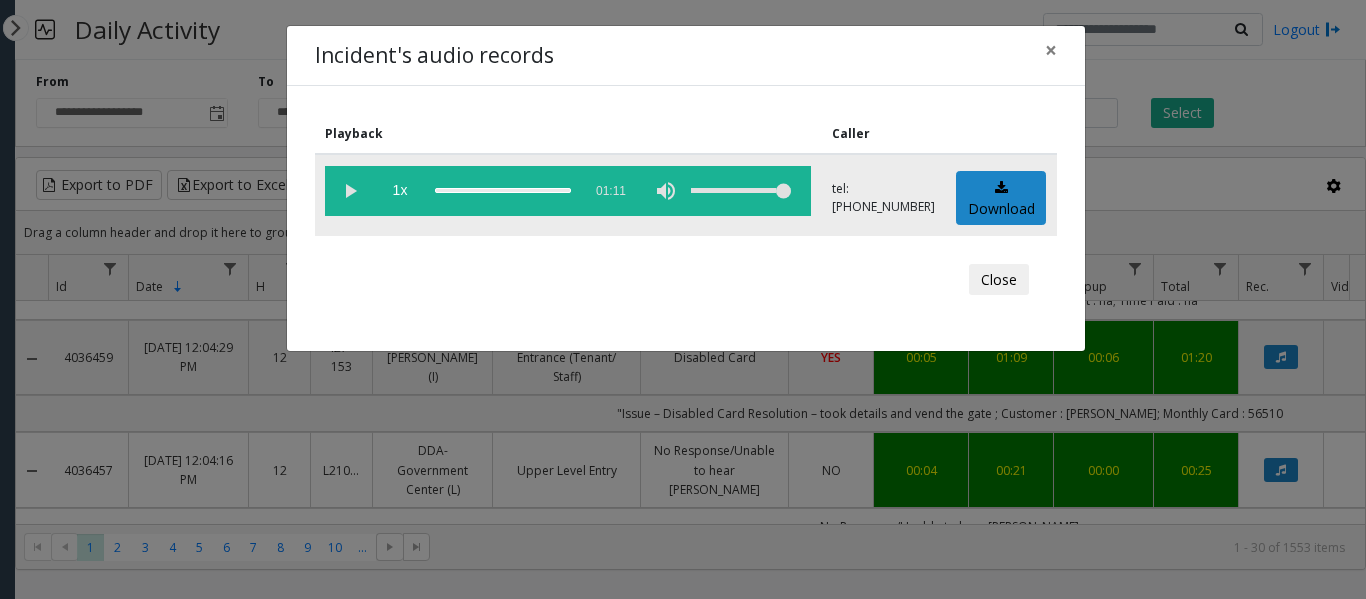 click 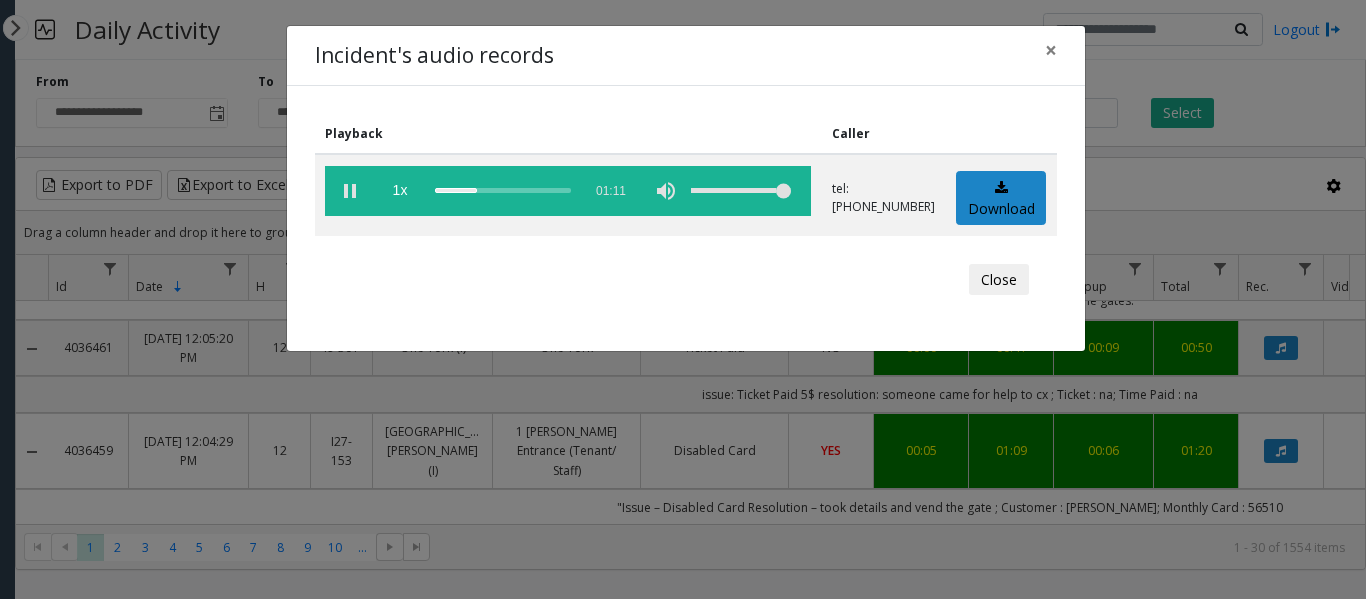 drag, startPoint x: 717, startPoint y: 62, endPoint x: 697, endPoint y: 58, distance: 20.396078 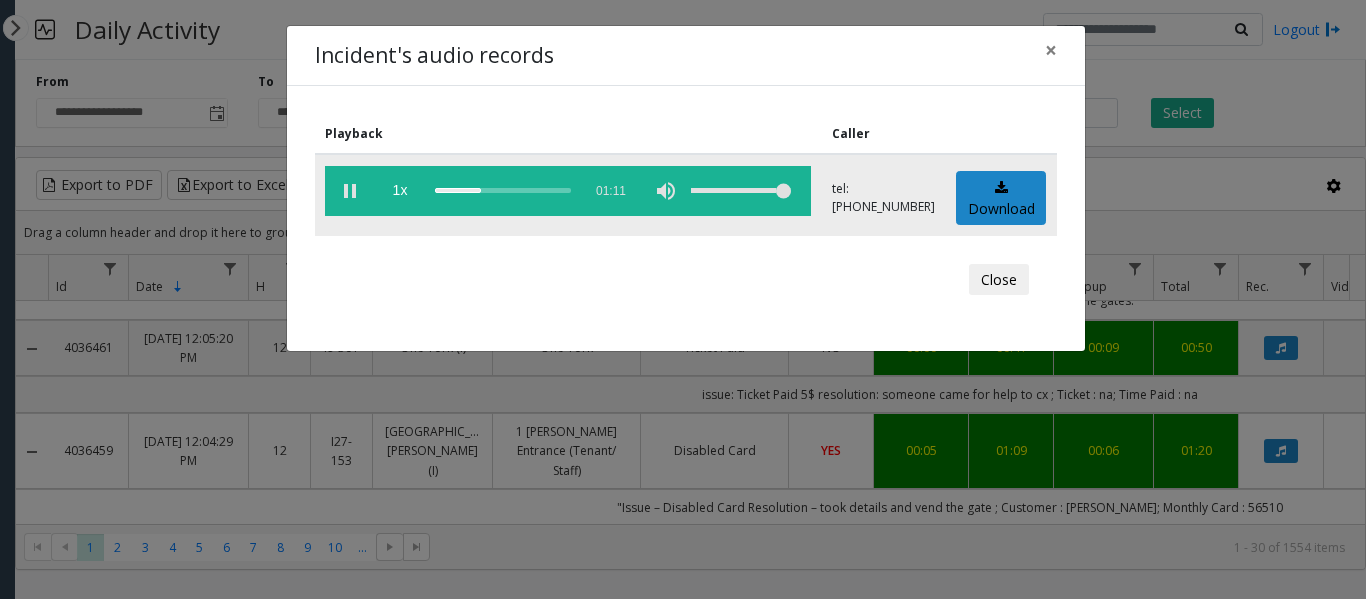 click 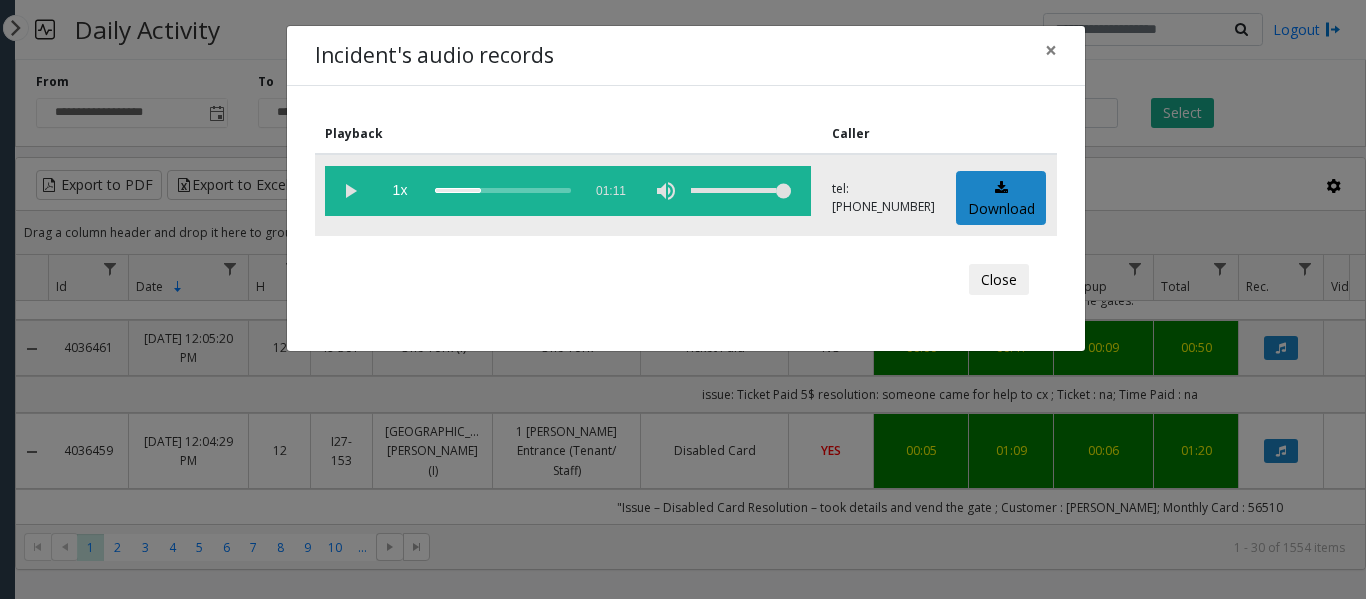 click 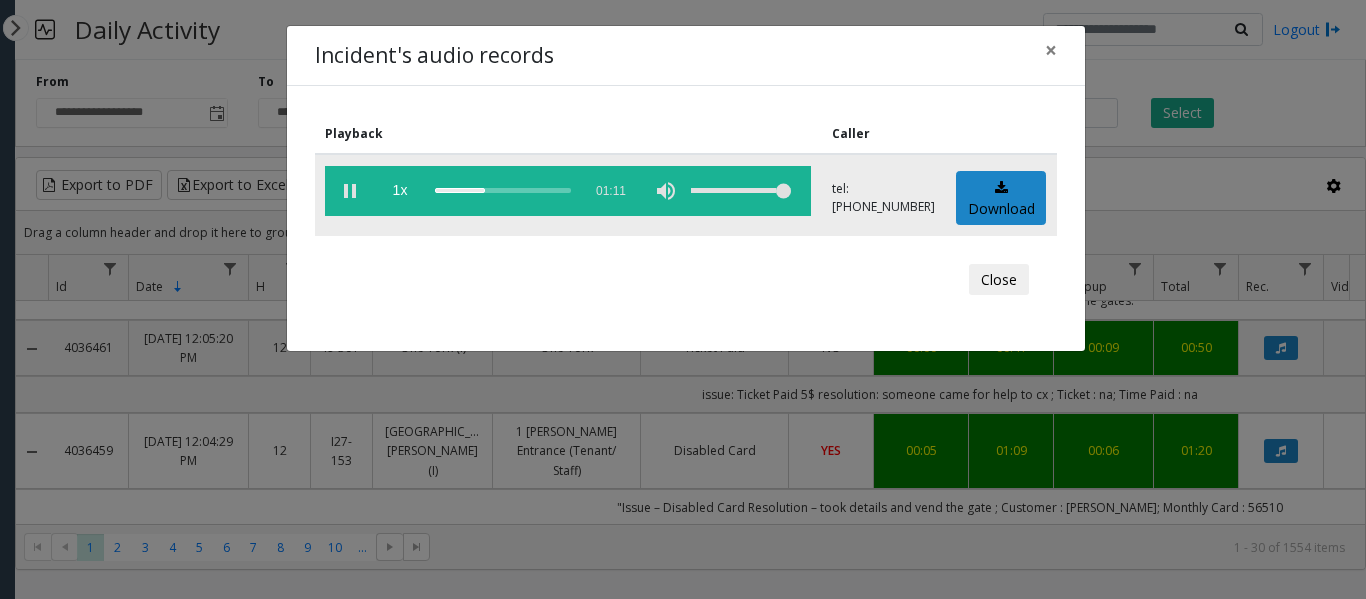 click 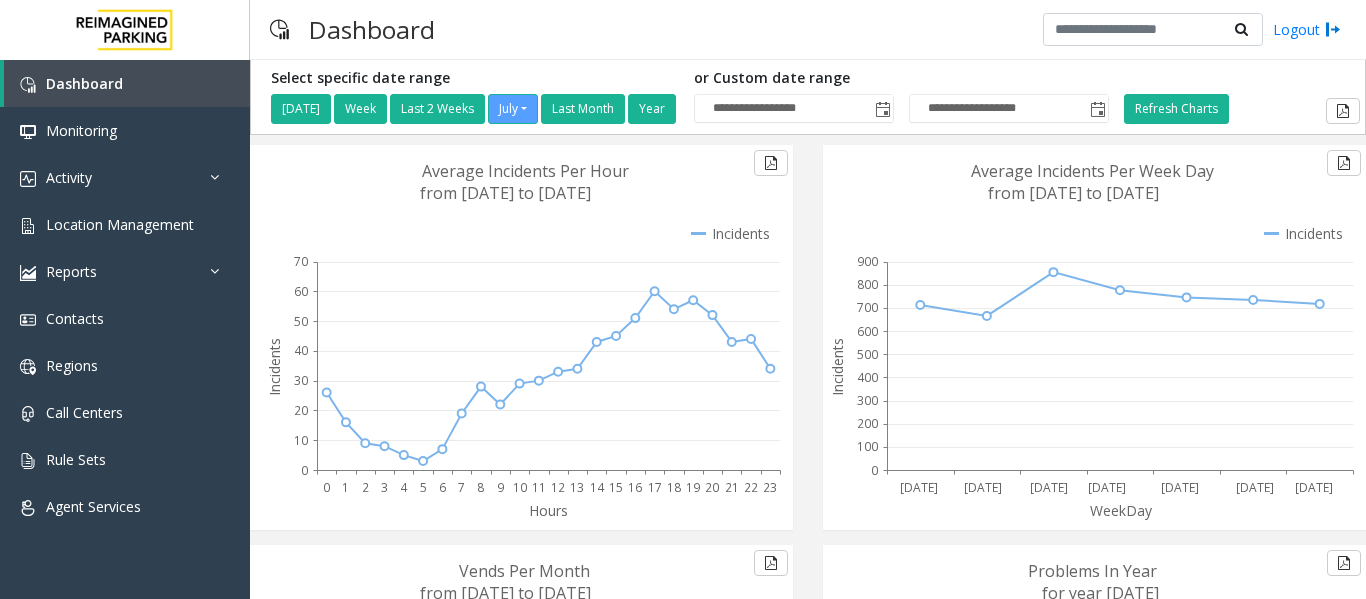 scroll, scrollTop: 0, scrollLeft: 0, axis: both 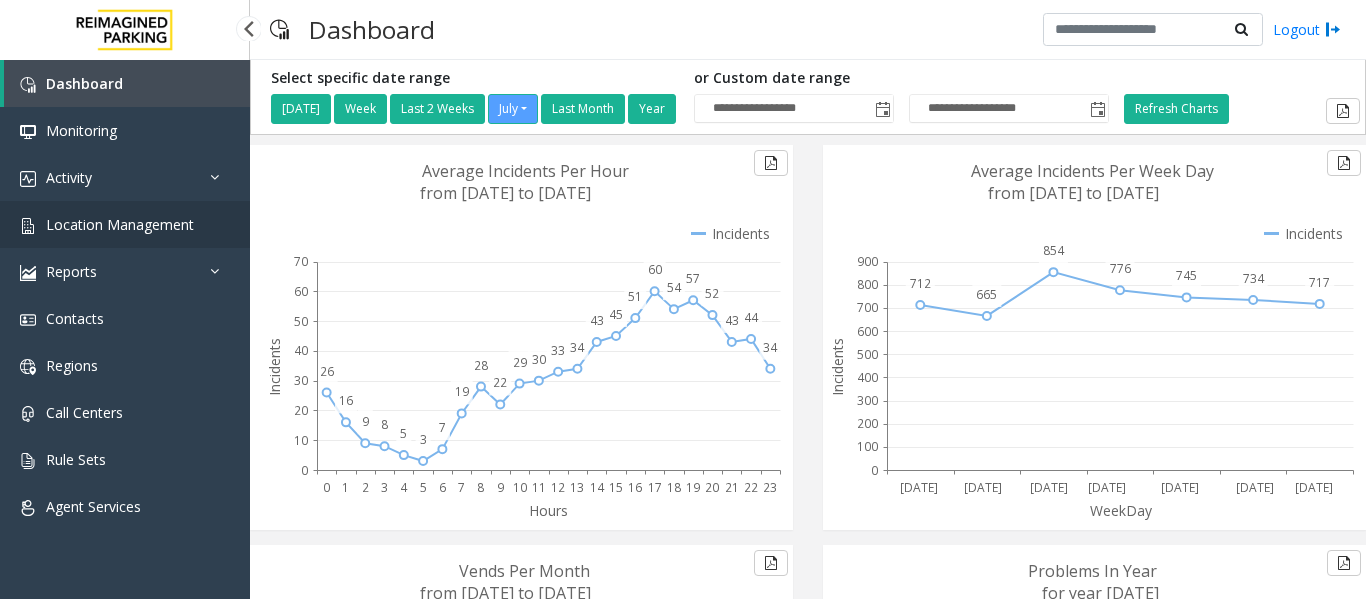 click on "Location Management" at bounding box center [120, 224] 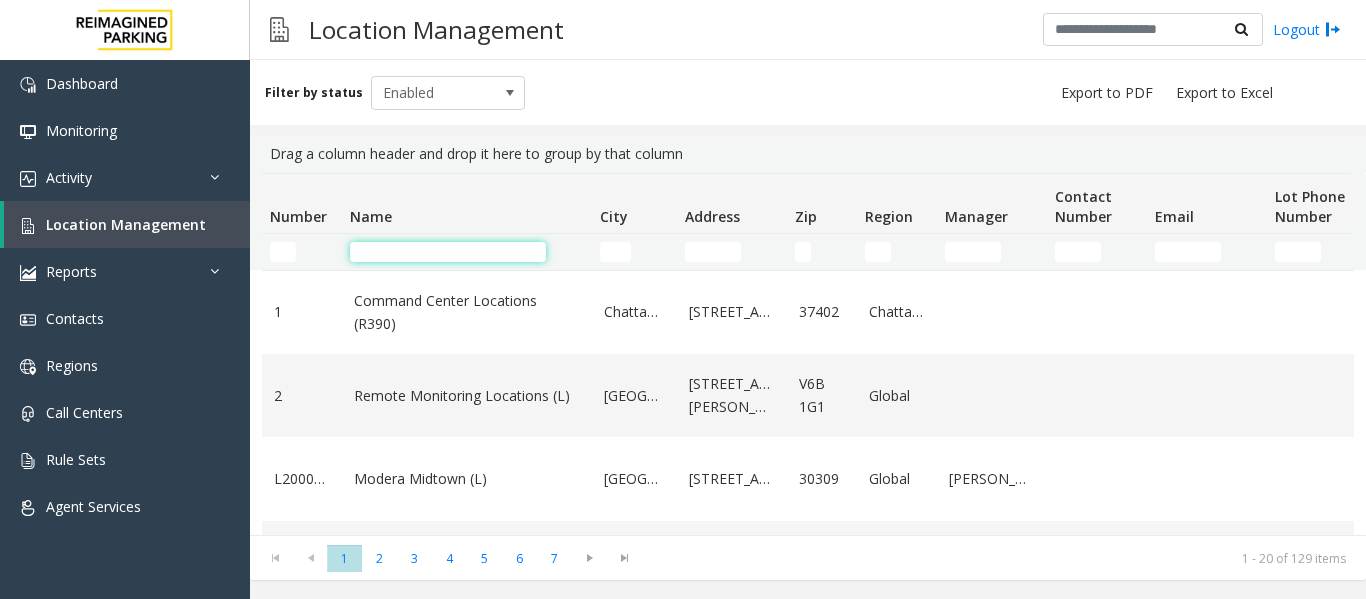 click 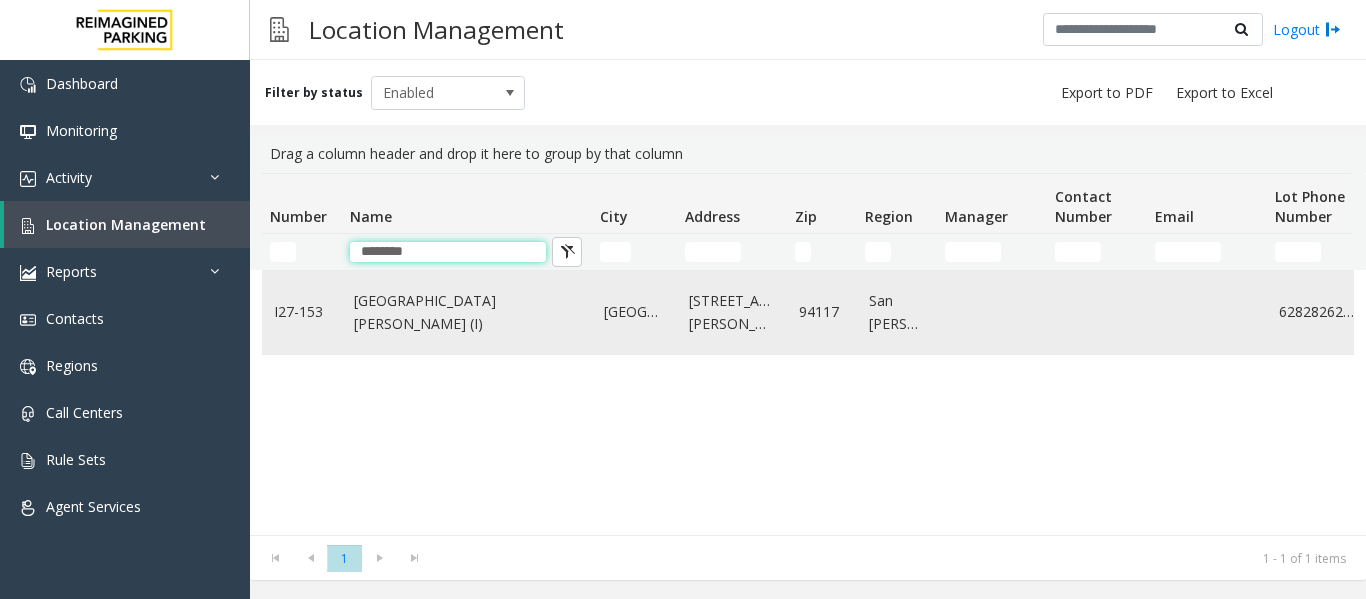 type on "********" 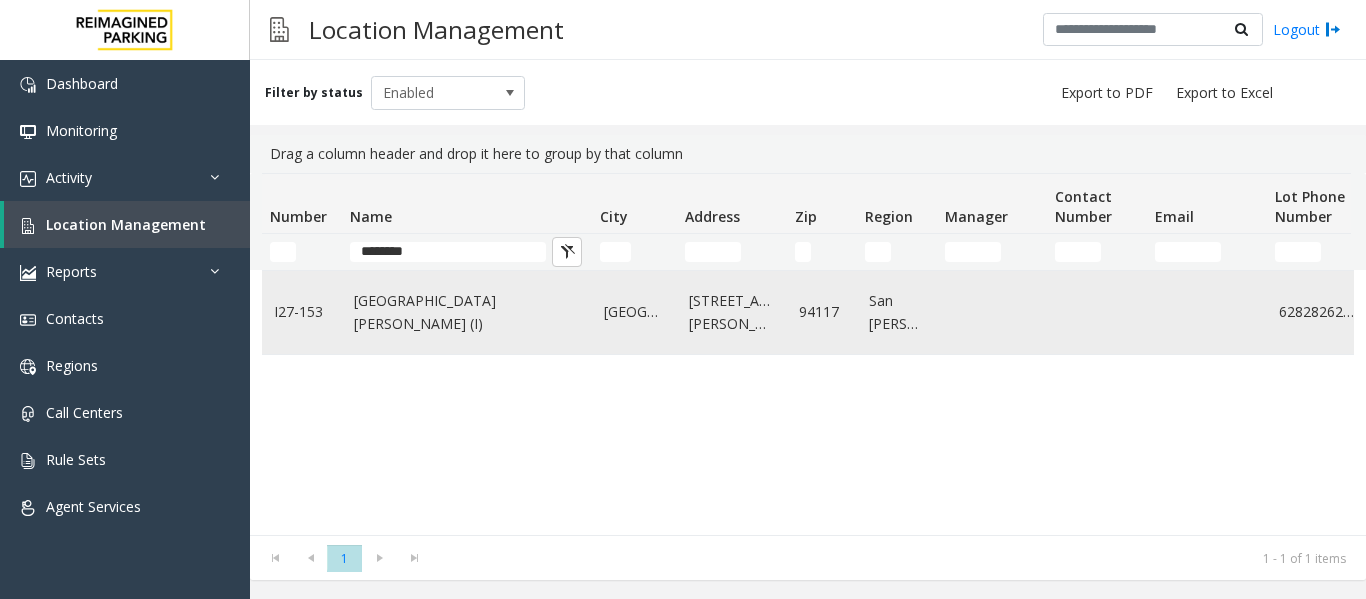 click on "[GEOGRAPHIC_DATA][PERSON_NAME] (I)" 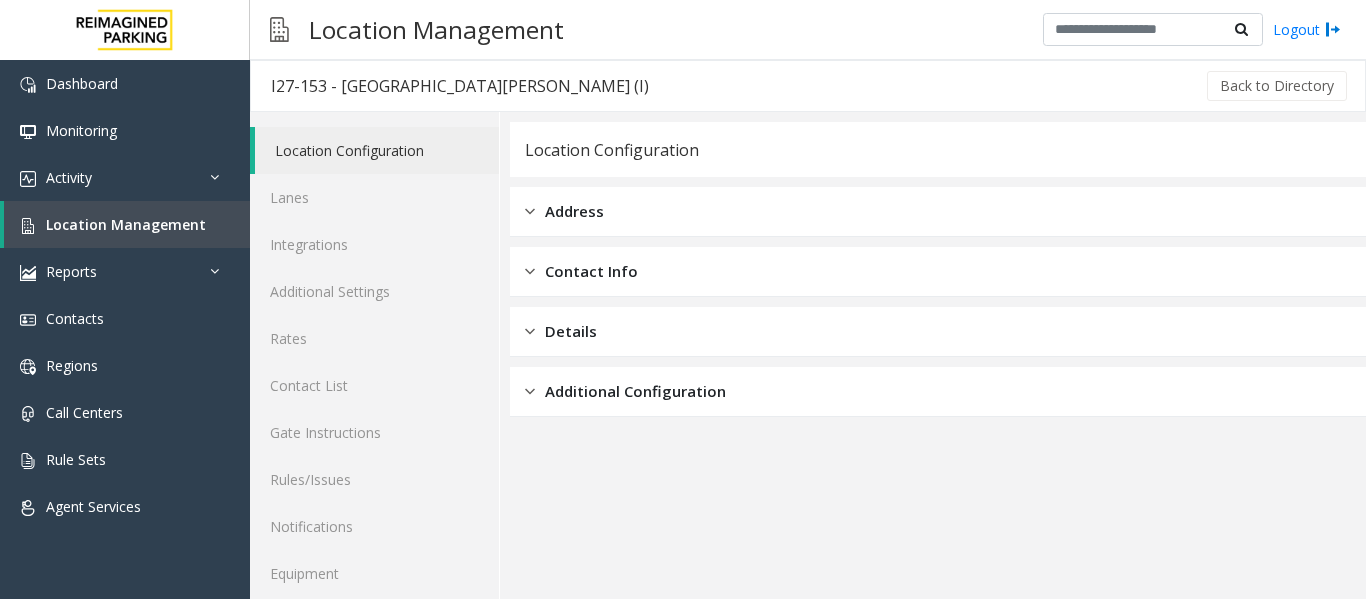 scroll, scrollTop: 60, scrollLeft: 0, axis: vertical 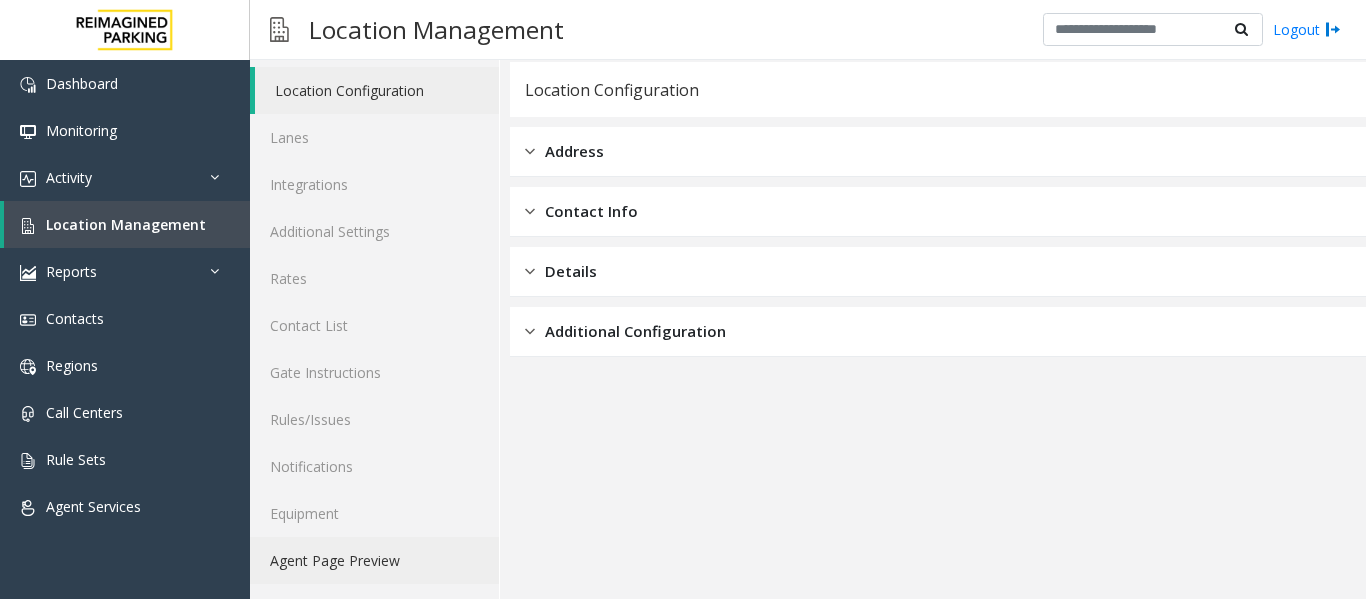click on "Agent Page Preview" 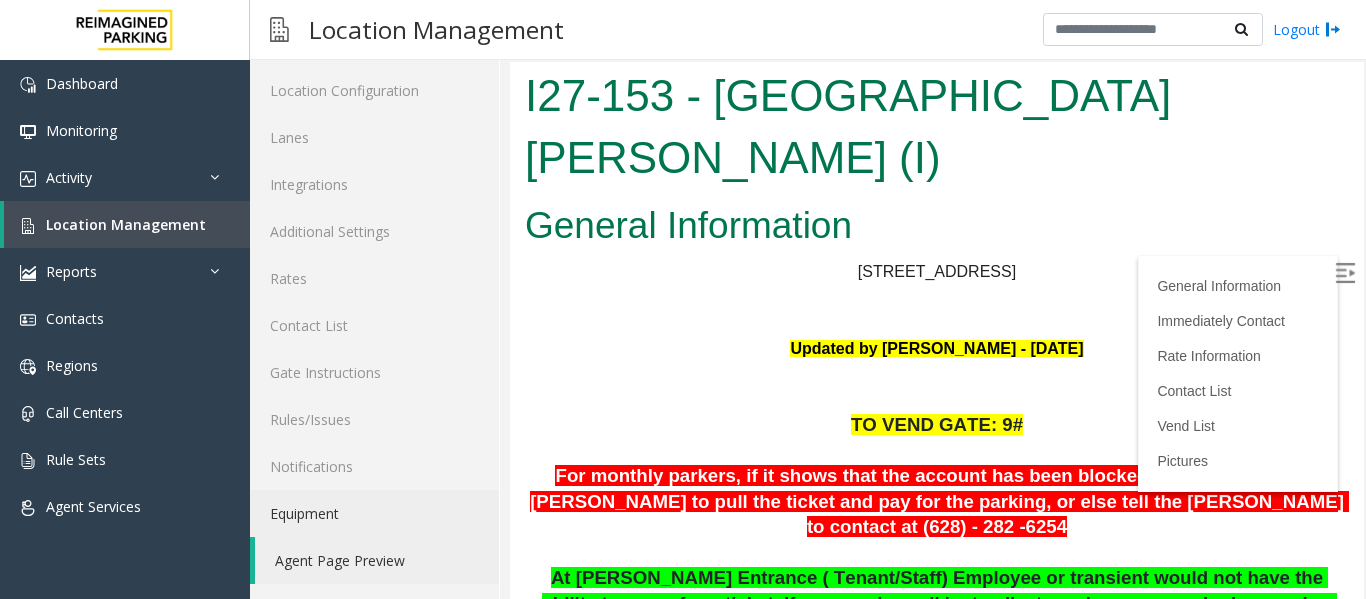 scroll, scrollTop: 0, scrollLeft: 0, axis: both 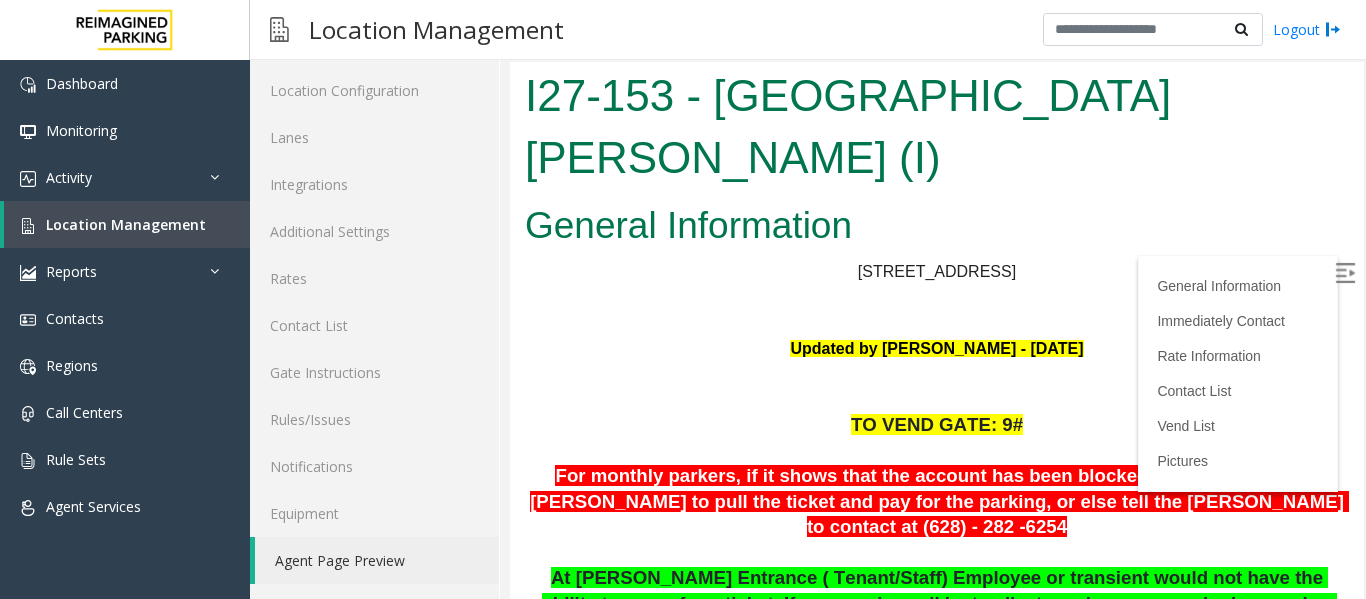 click at bounding box center [1345, 273] 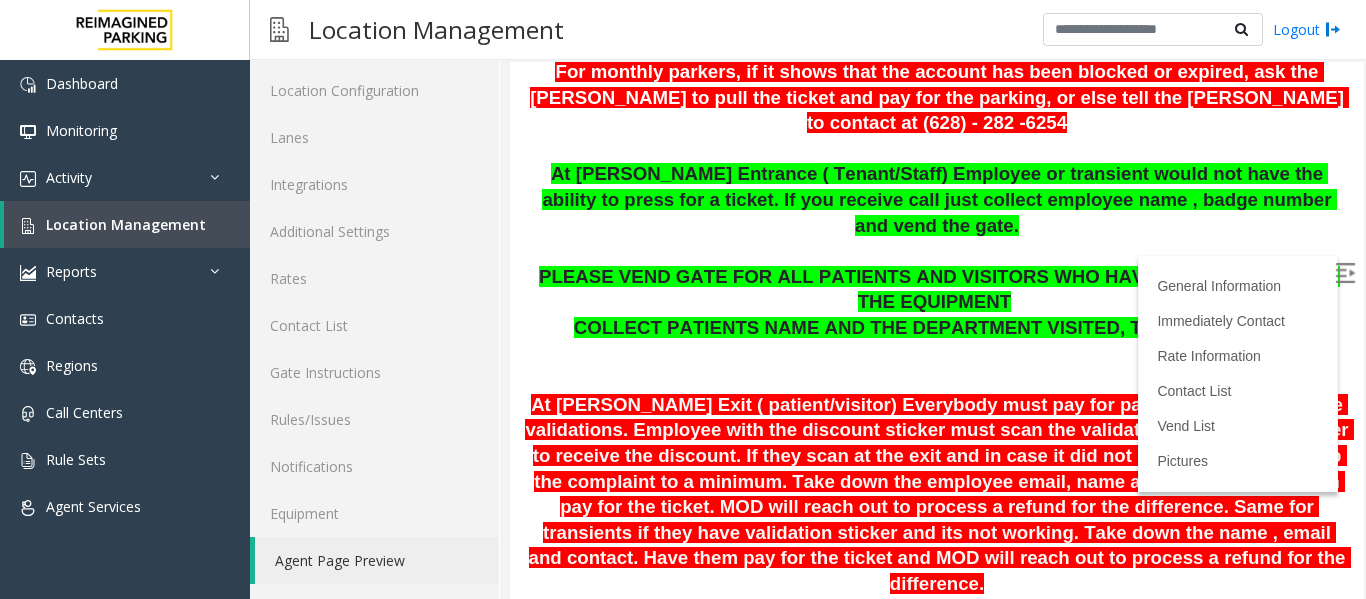 scroll, scrollTop: 400, scrollLeft: 0, axis: vertical 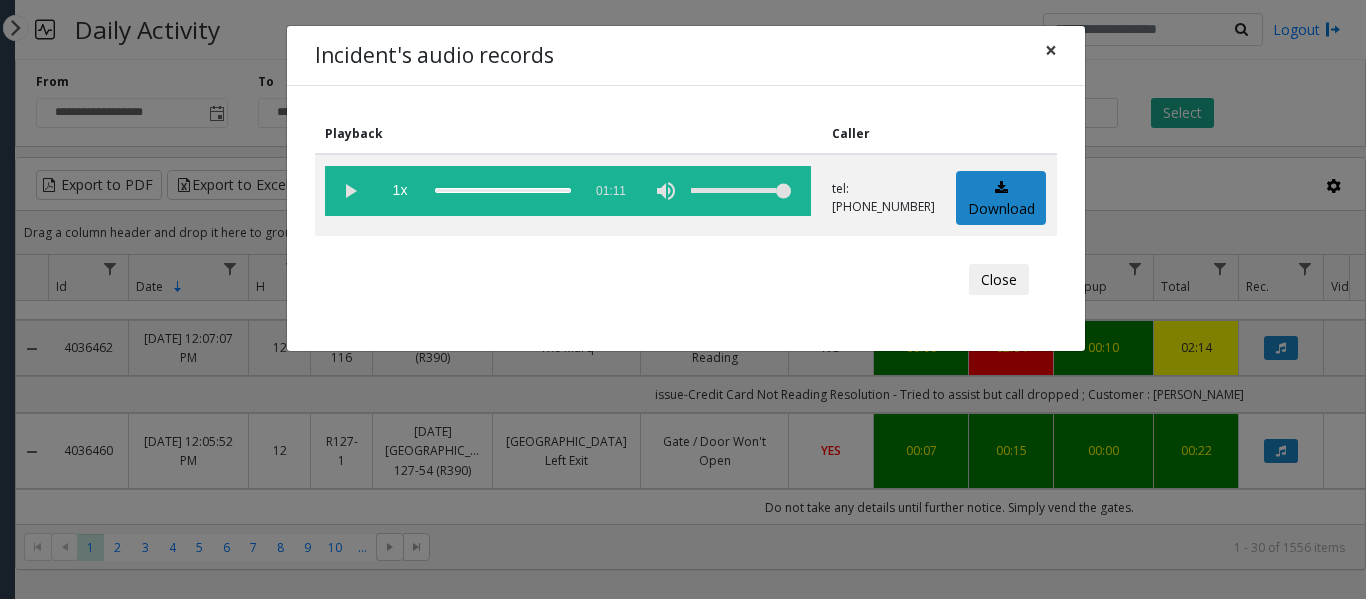 click on "×" 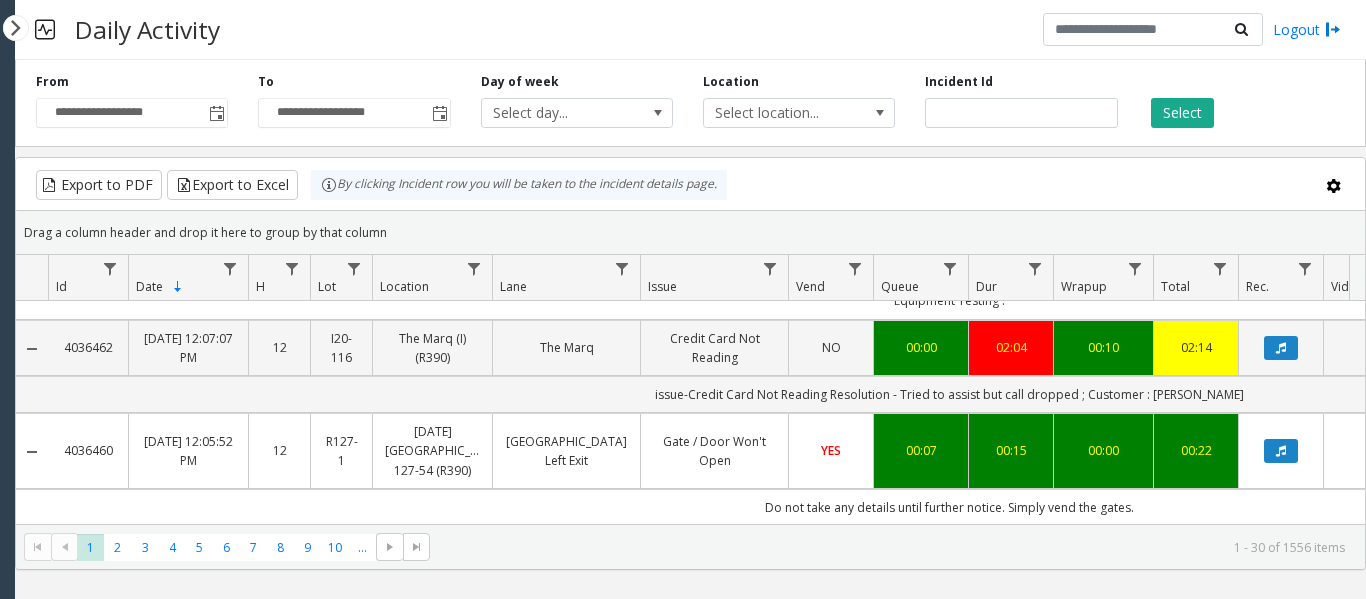 click on "1 - 30 of 1556 items" 